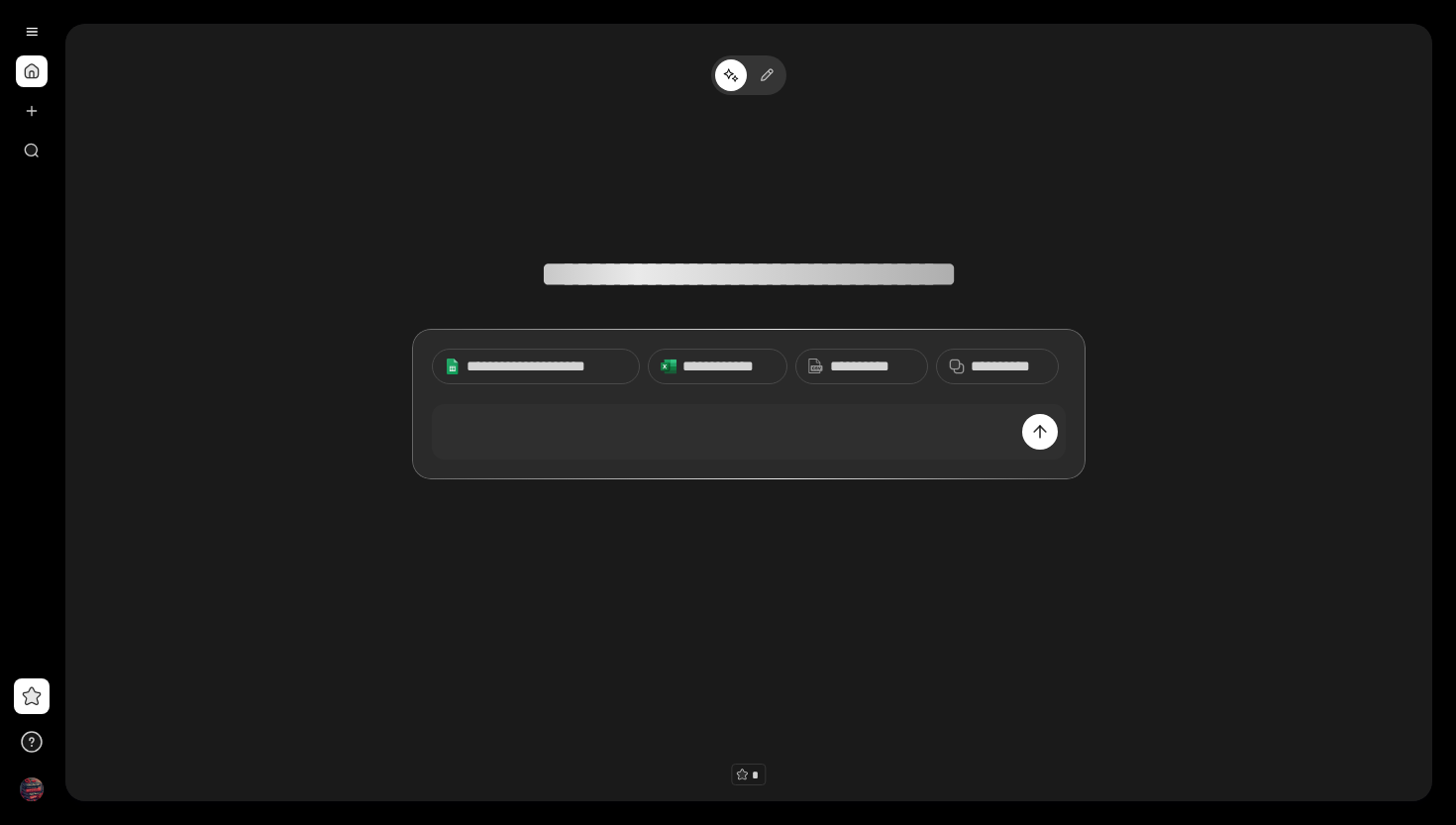 scroll, scrollTop: 0, scrollLeft: 0, axis: both 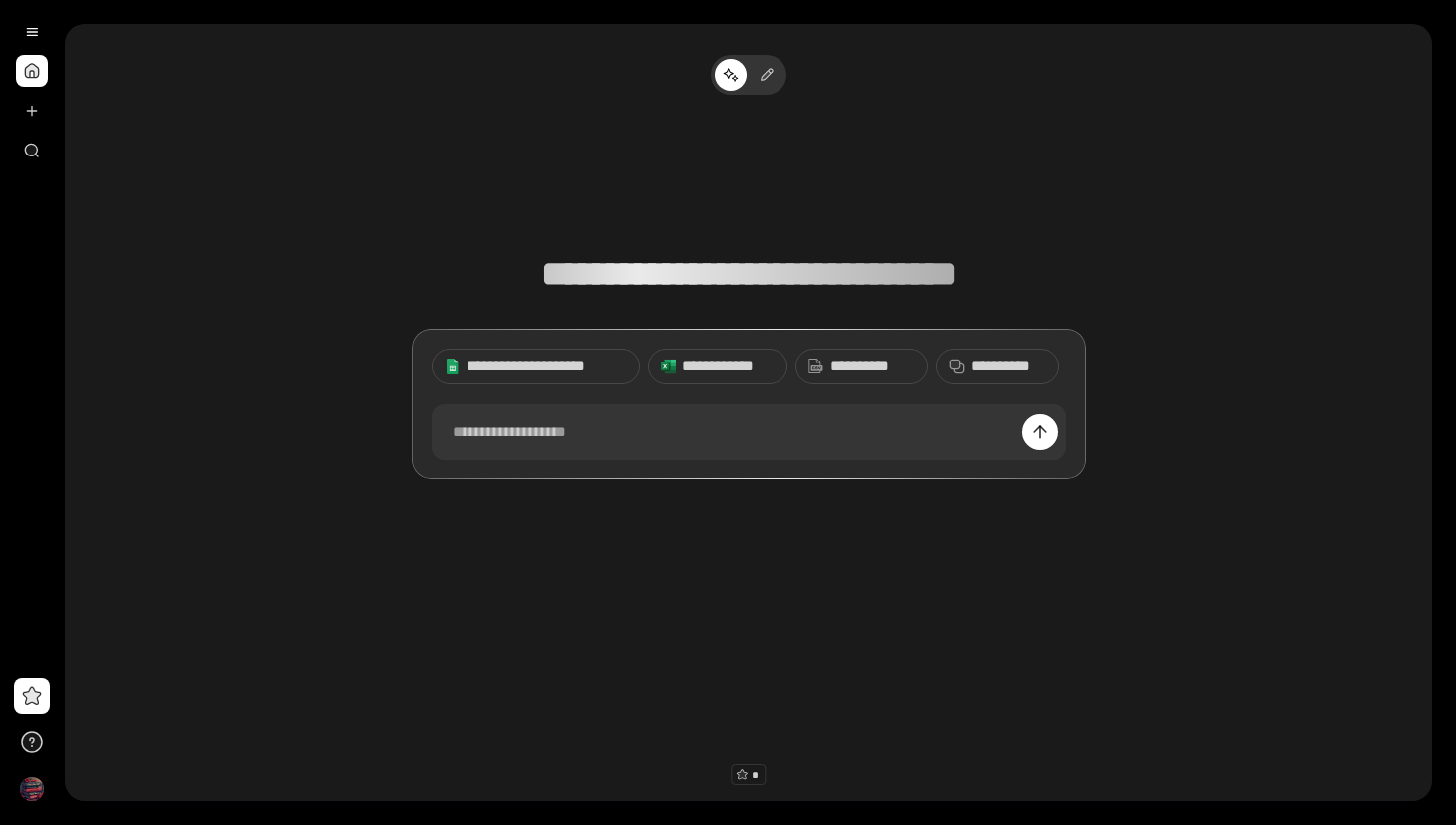 click at bounding box center (32, 111) 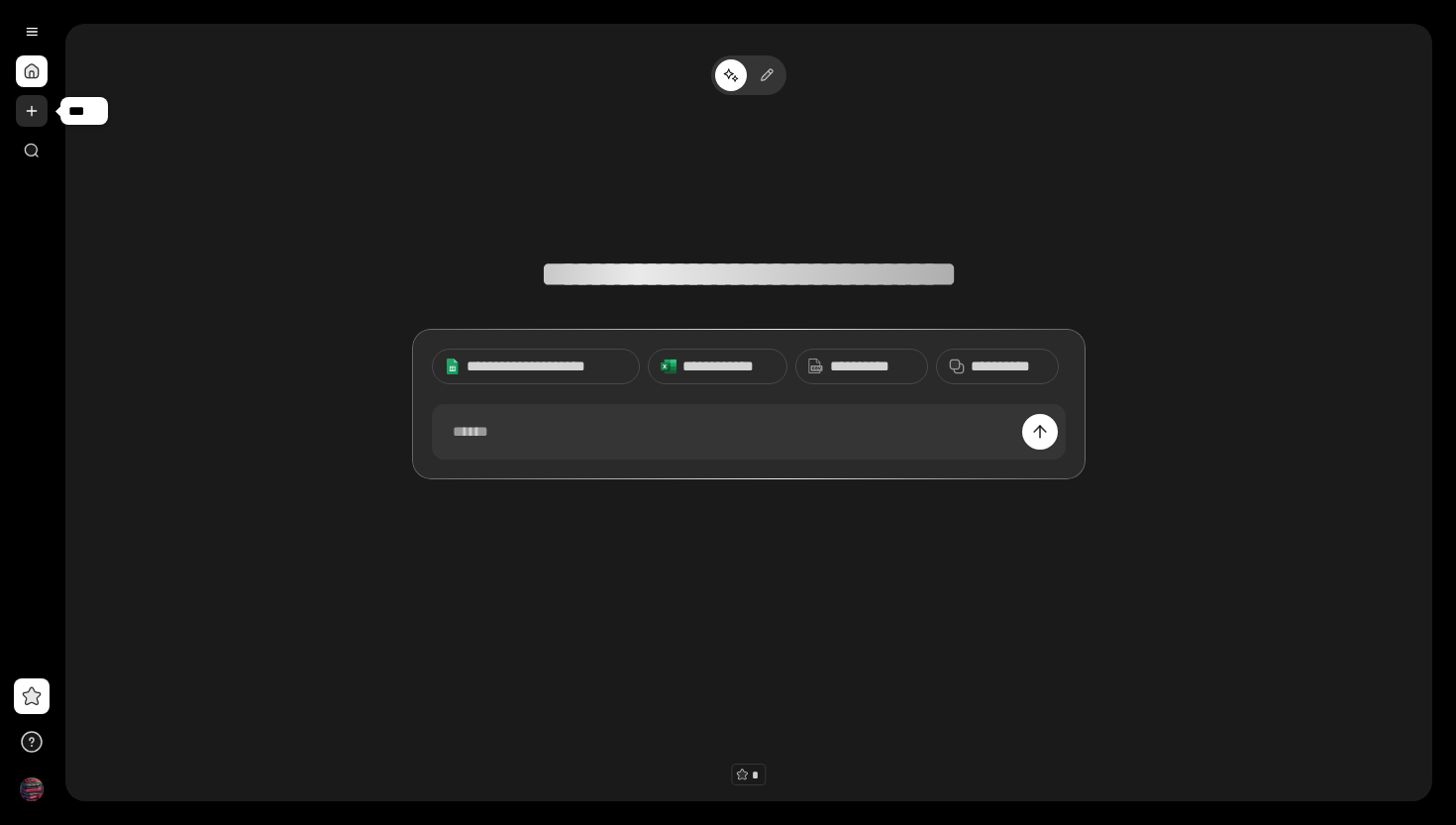 click at bounding box center [32, 111] 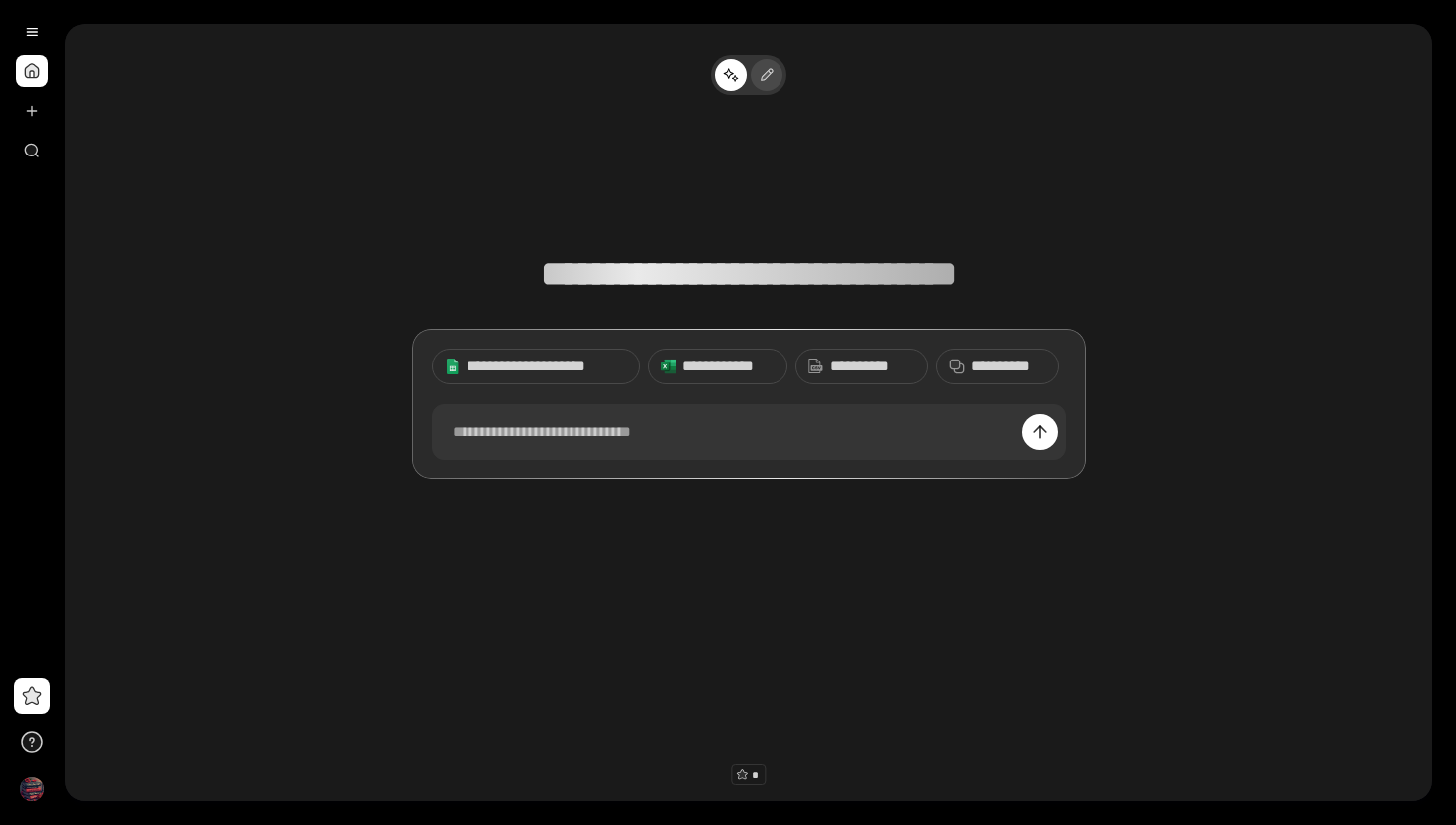 click 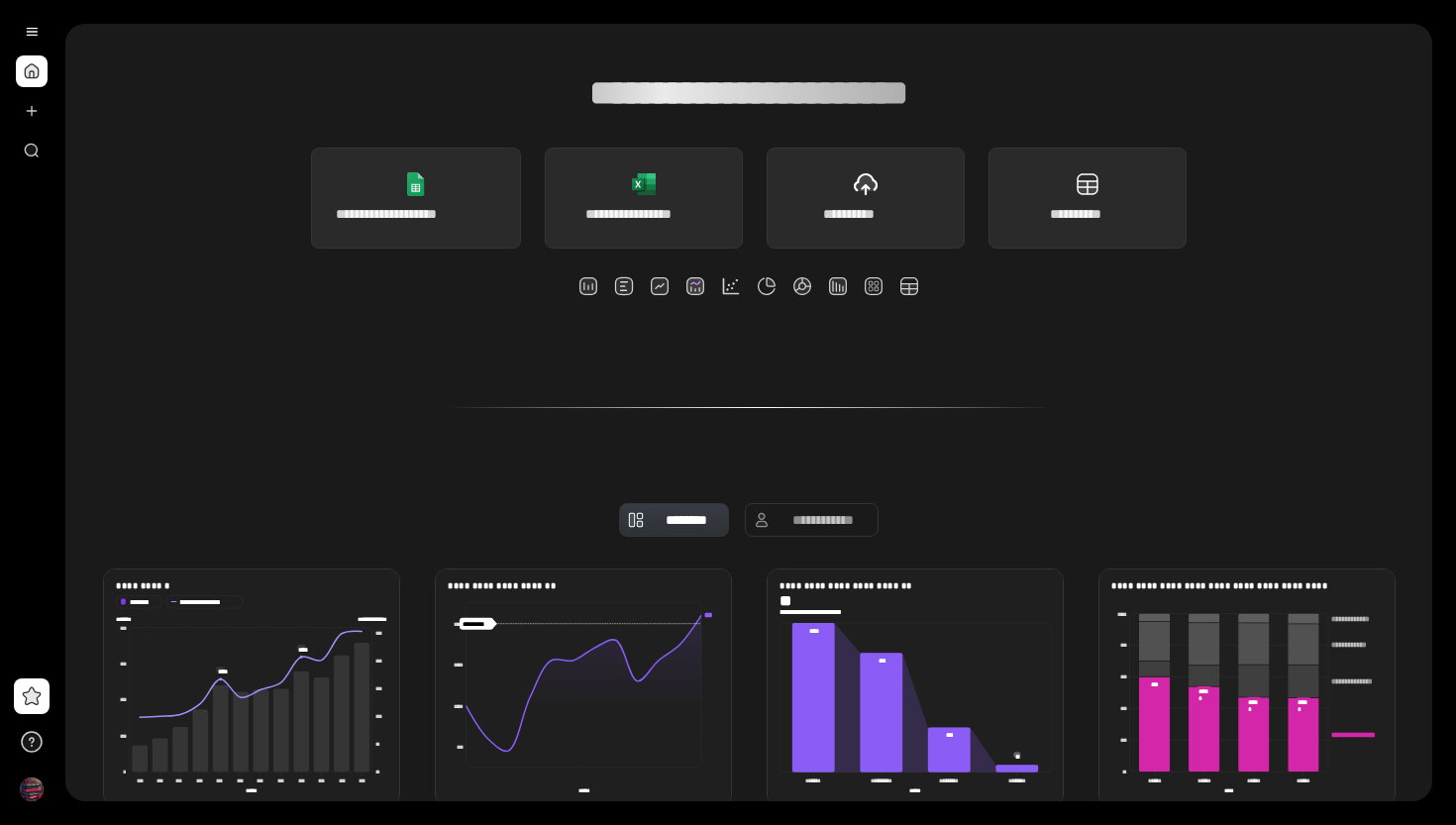 scroll, scrollTop: 163, scrollLeft: 0, axis: vertical 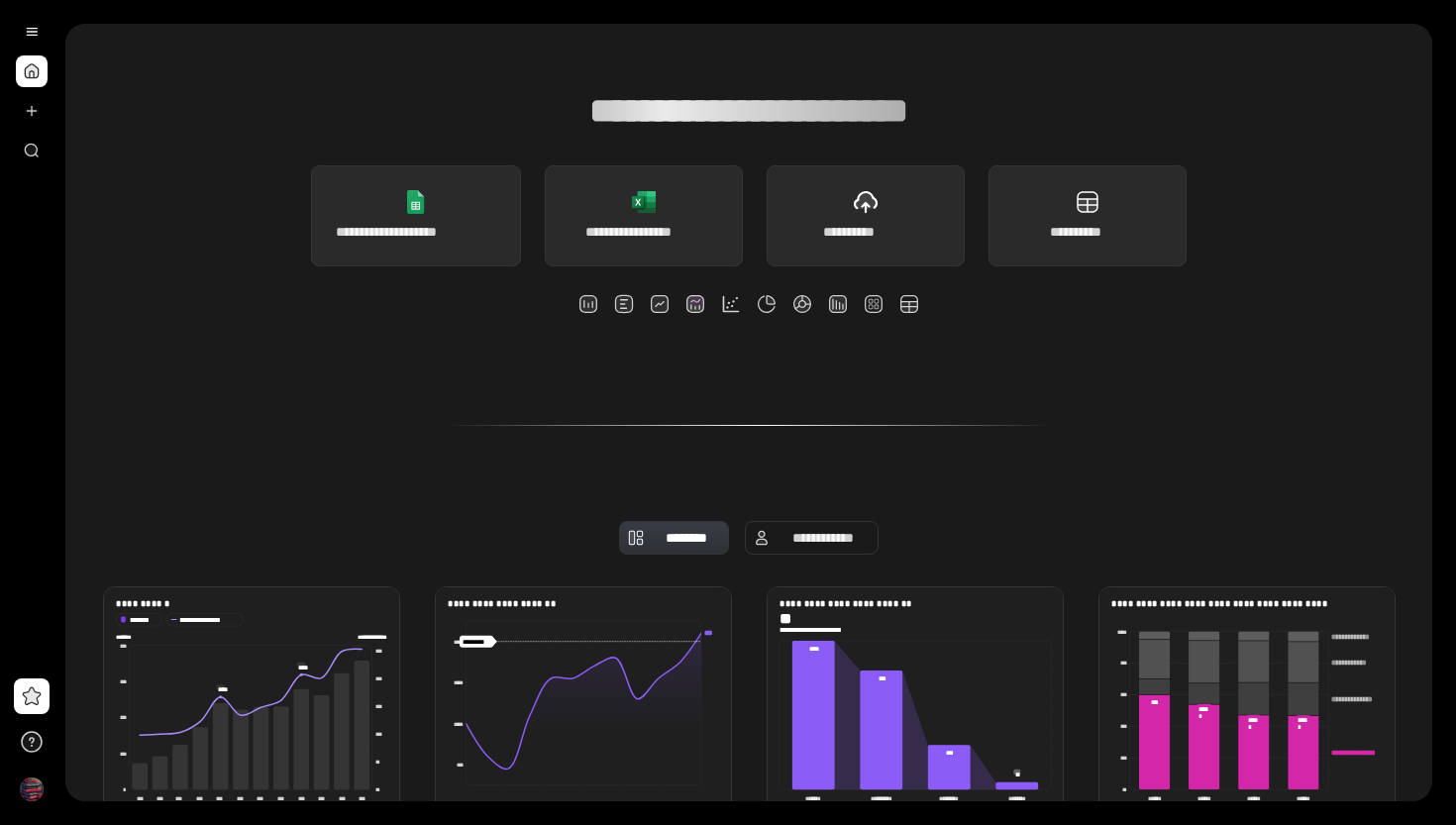 click on "**********" at bounding box center [823, 538] 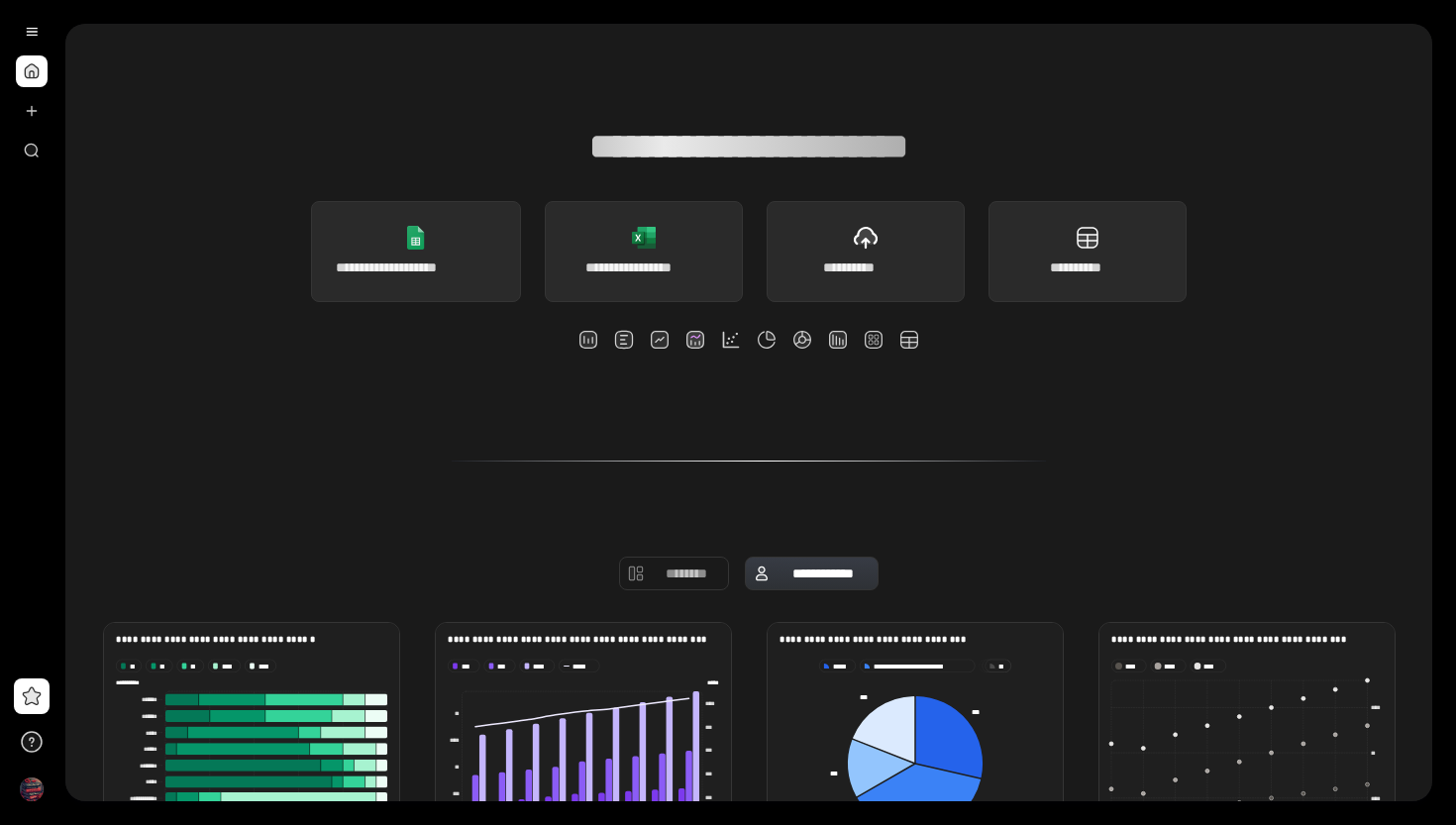 scroll, scrollTop: 126, scrollLeft: 0, axis: vertical 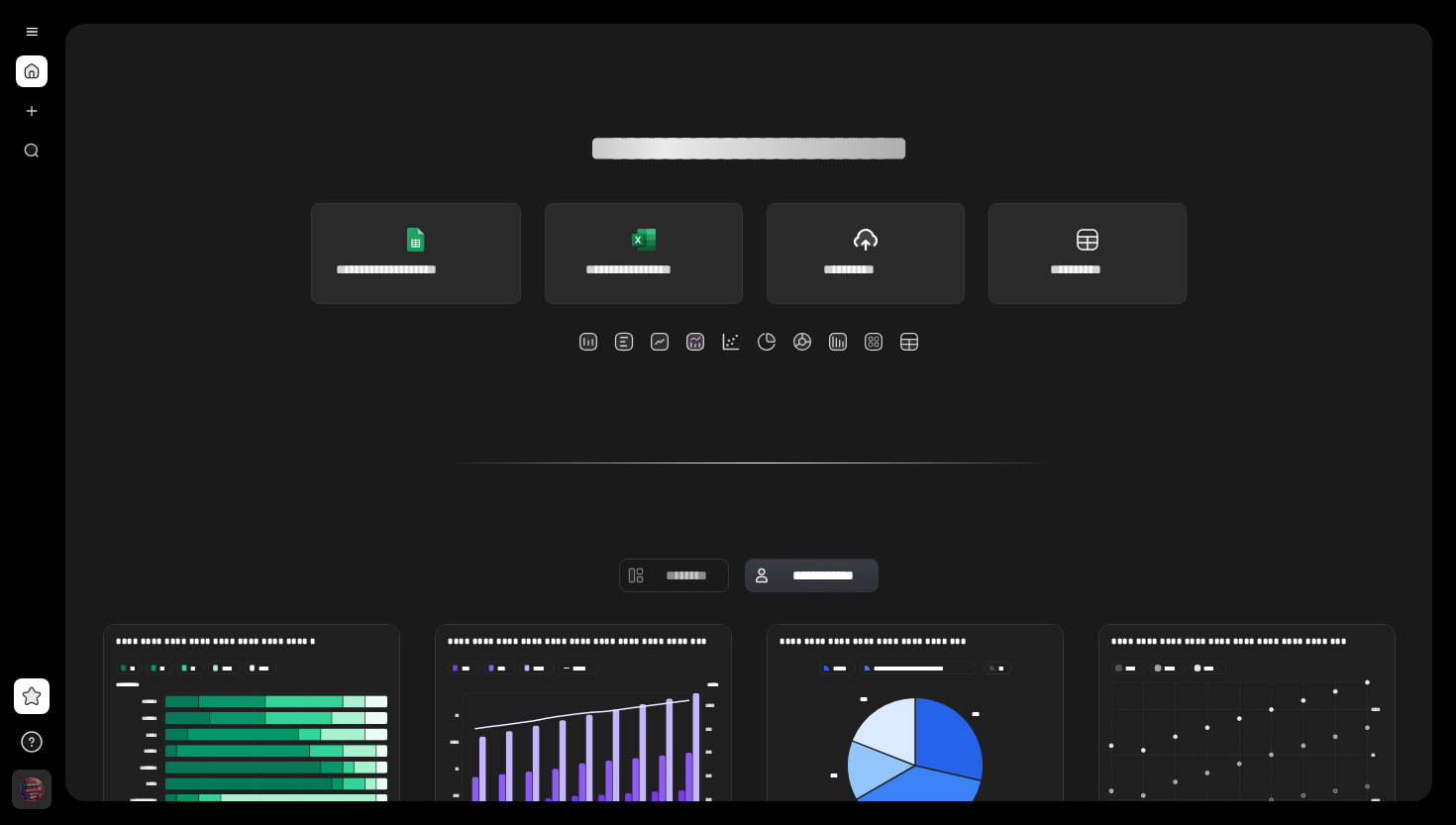 click on "**" at bounding box center [32, 789] 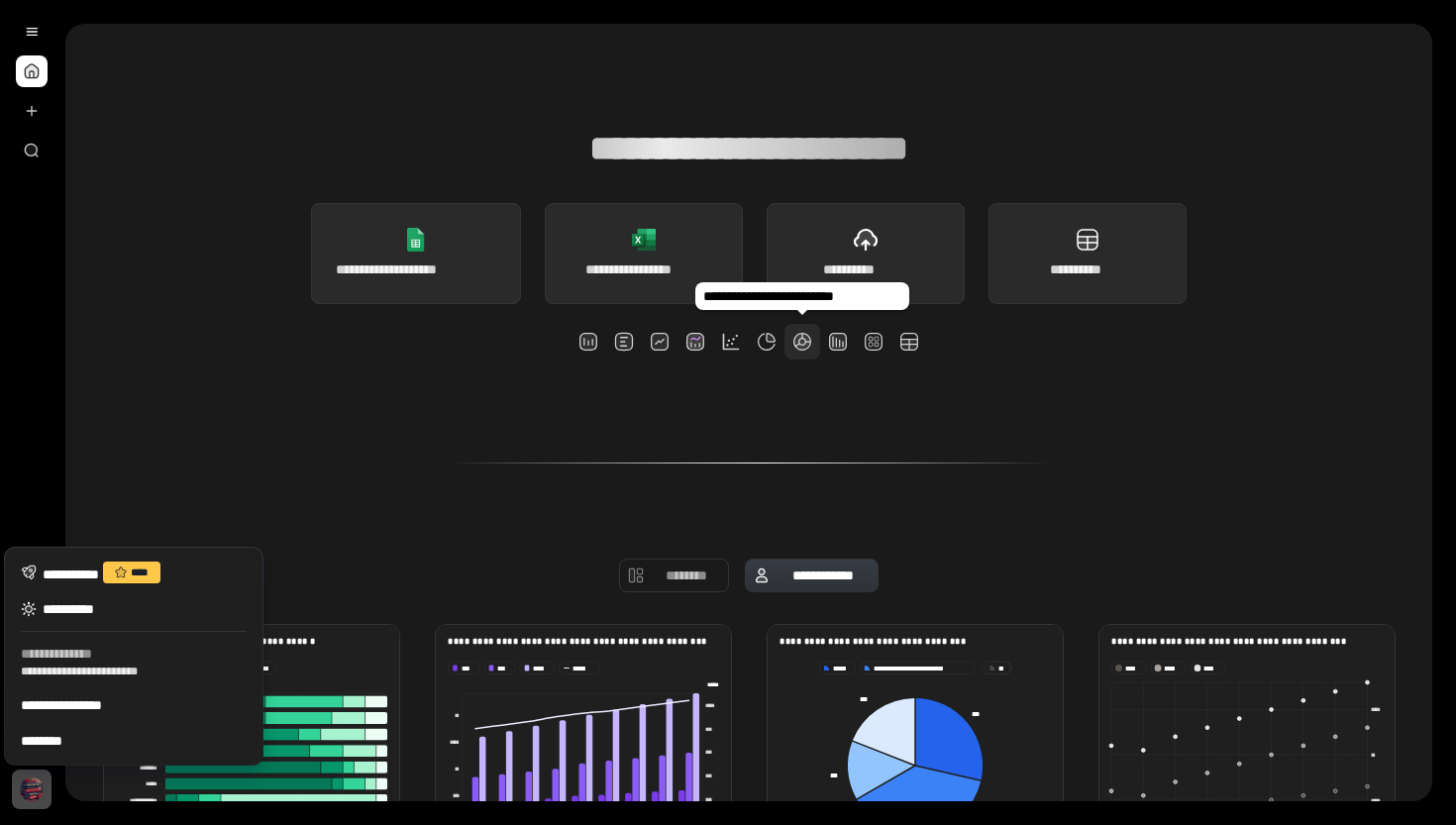 click at bounding box center (802, 342) 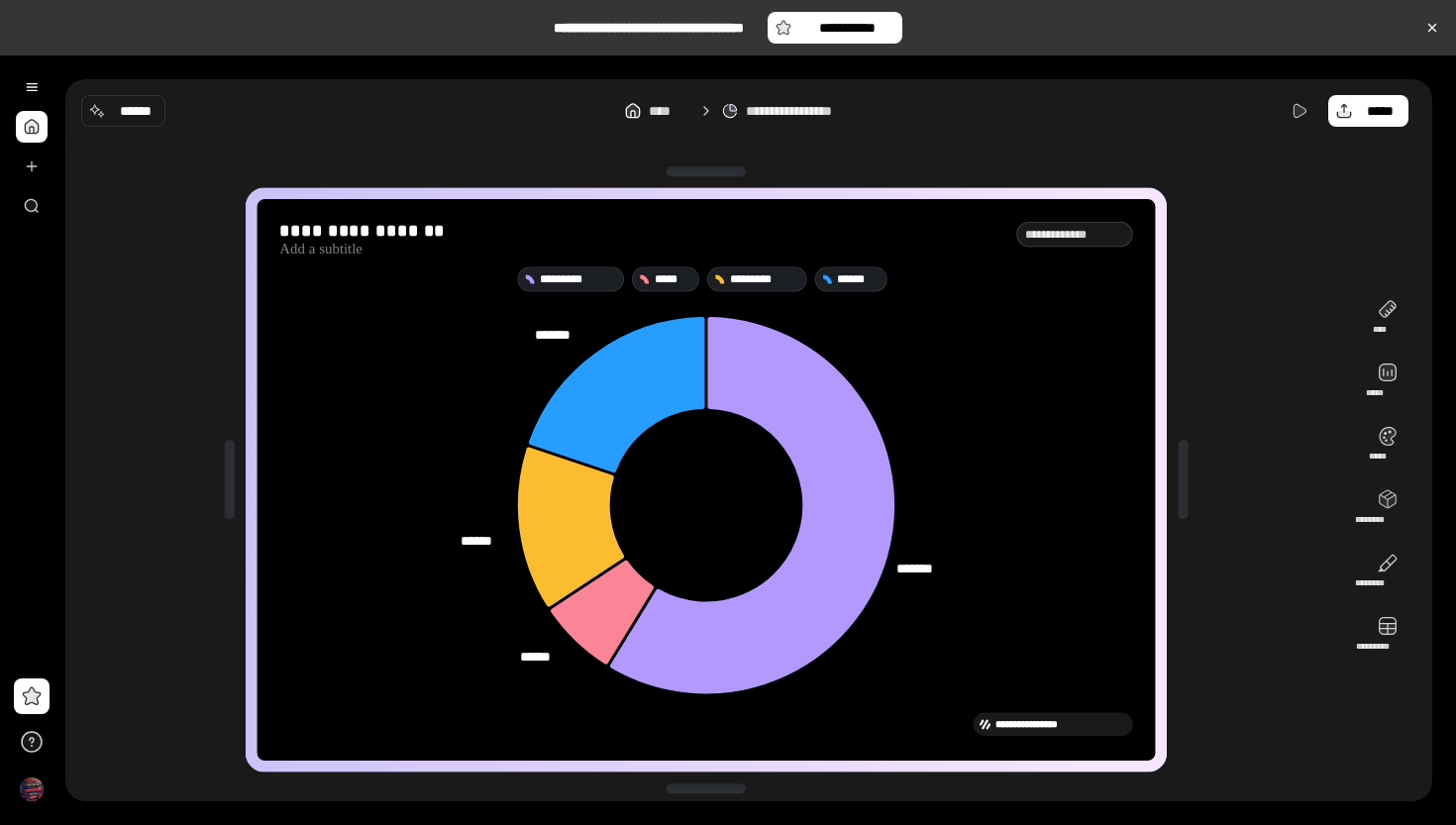 scroll, scrollTop: 7, scrollLeft: 0, axis: vertical 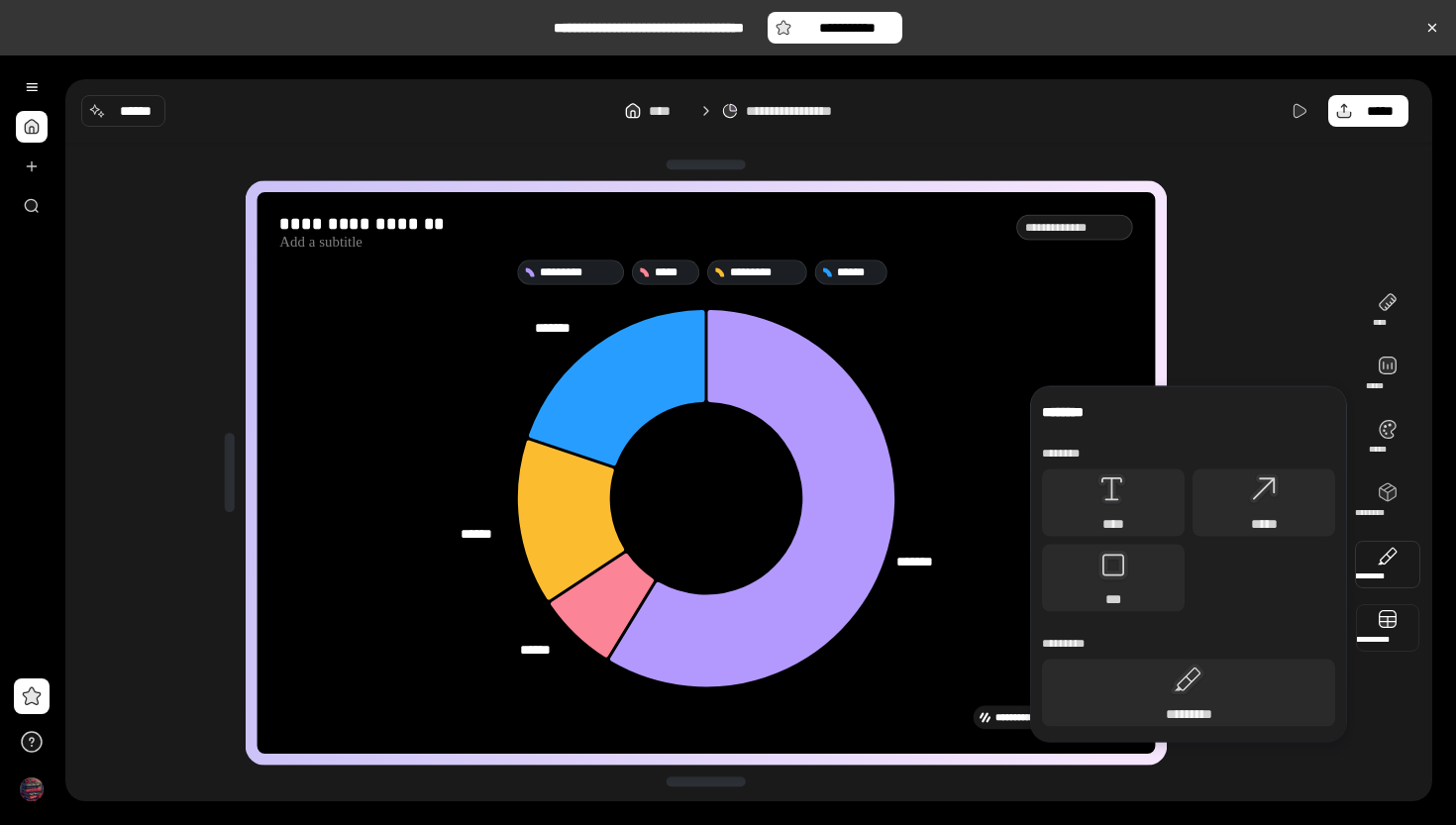 click at bounding box center (1388, 628) 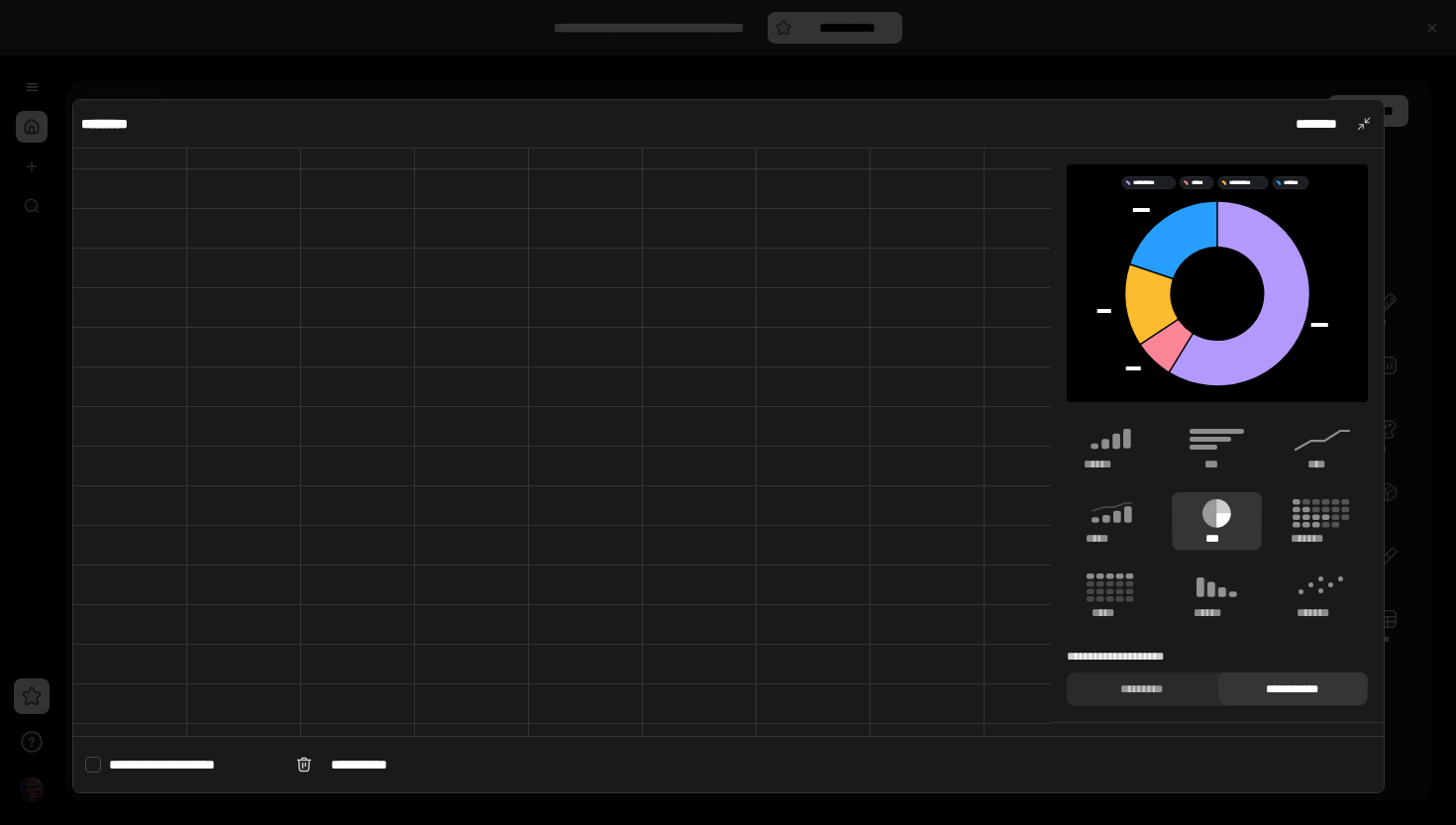 scroll, scrollTop: 0, scrollLeft: 0, axis: both 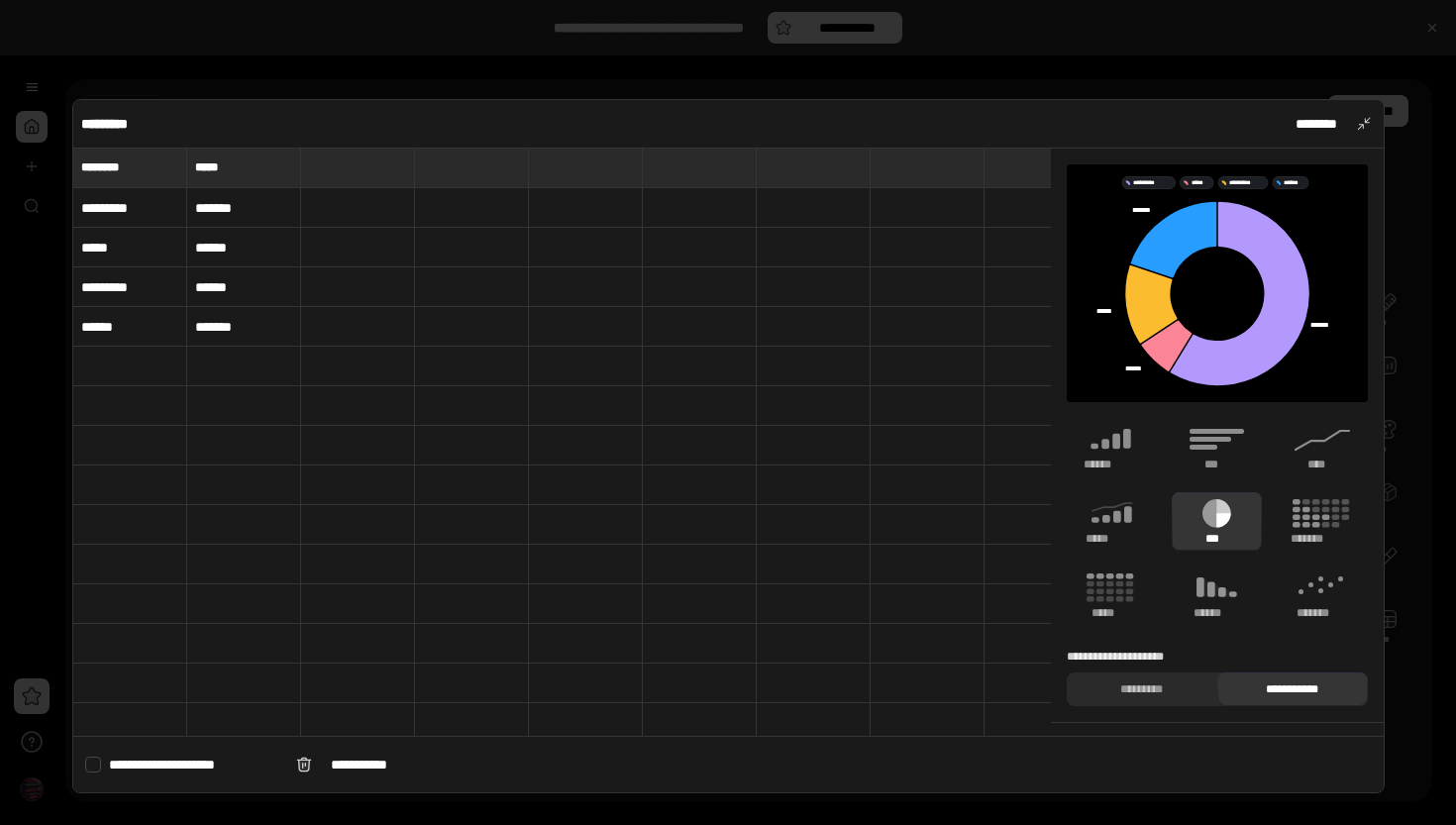 click at bounding box center (728, 412) 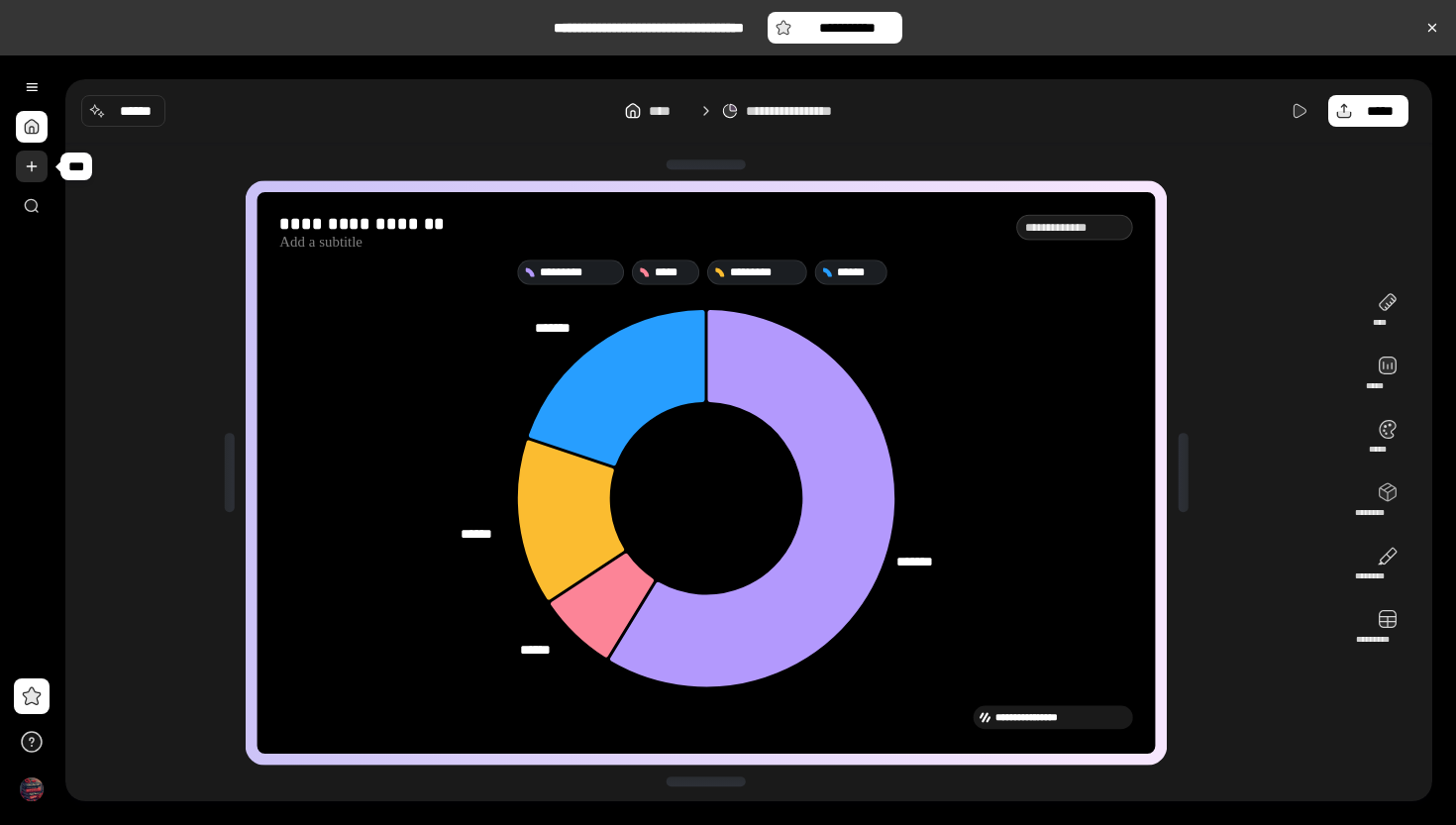 click at bounding box center (32, 166) 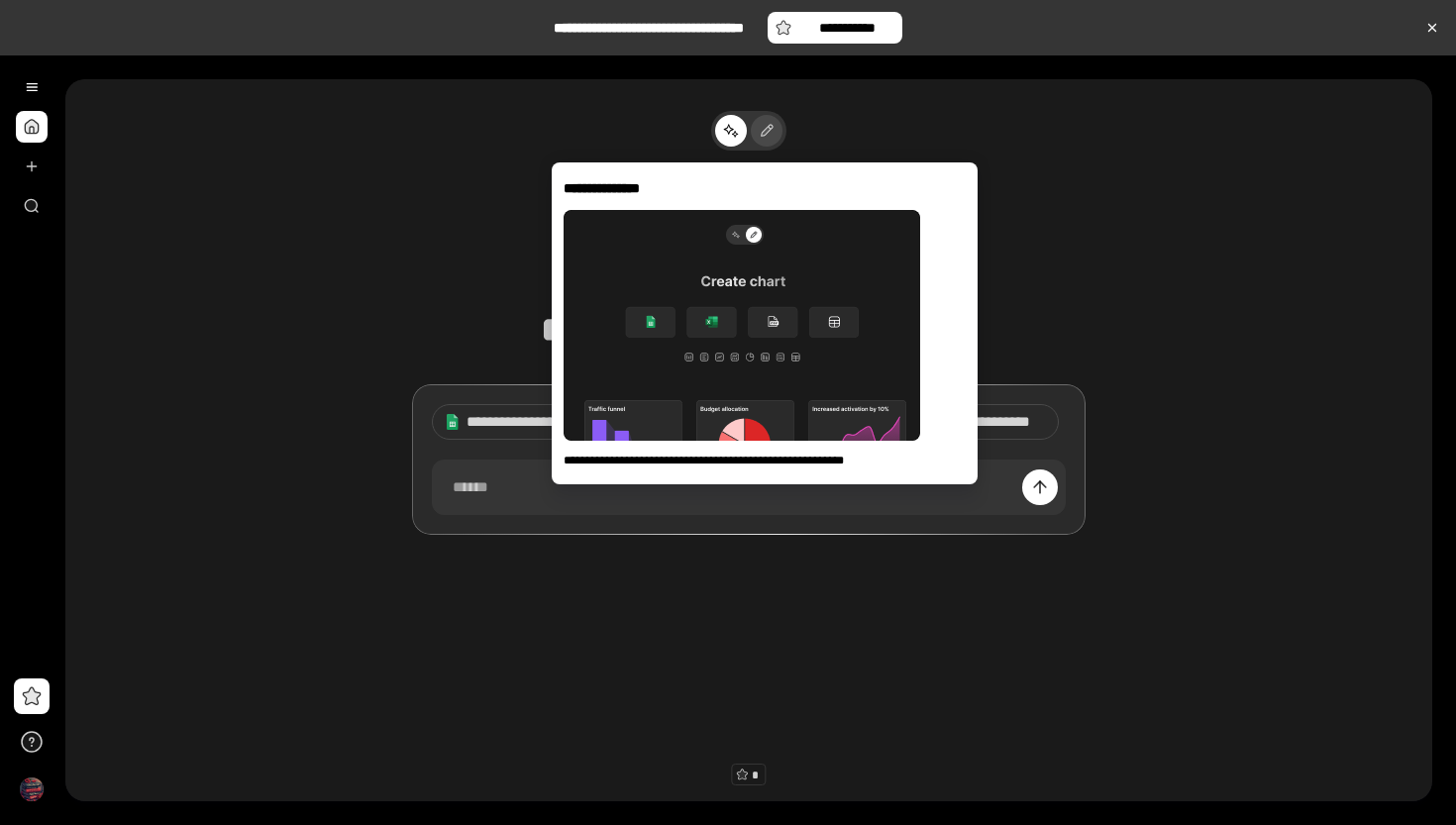 click 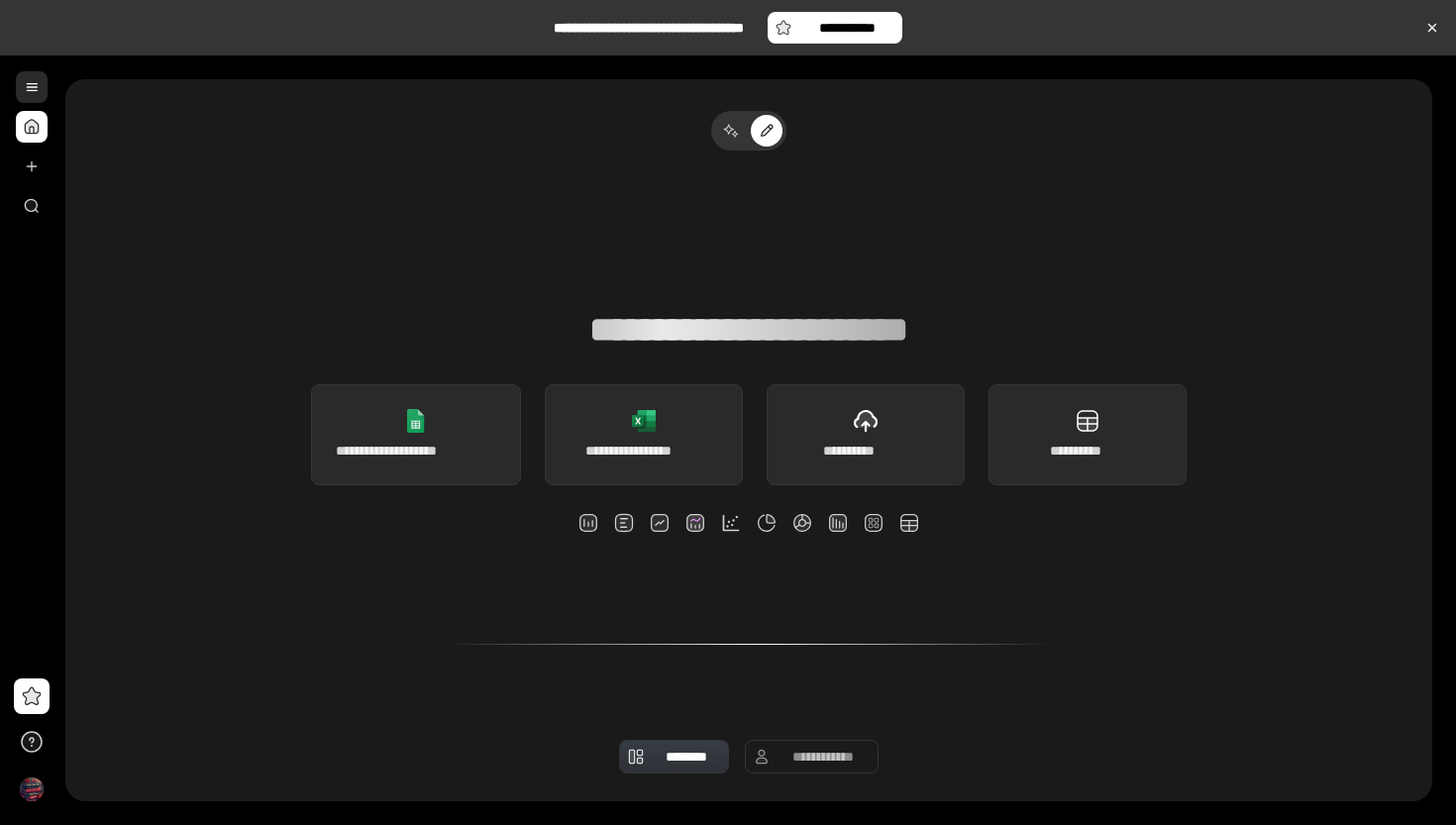 click at bounding box center [32, 87] 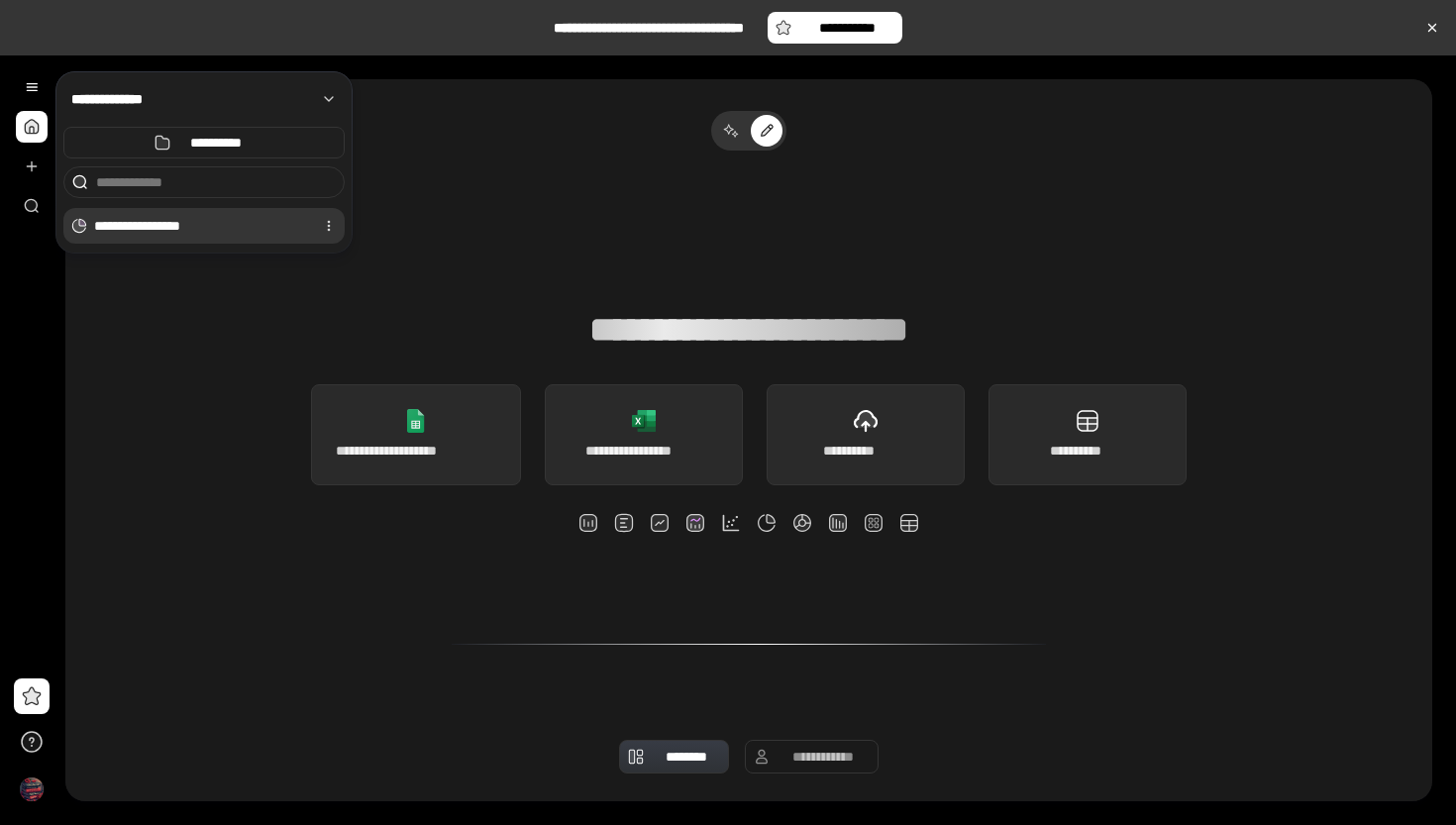 click on "**********" at bounding box center [200, 226] 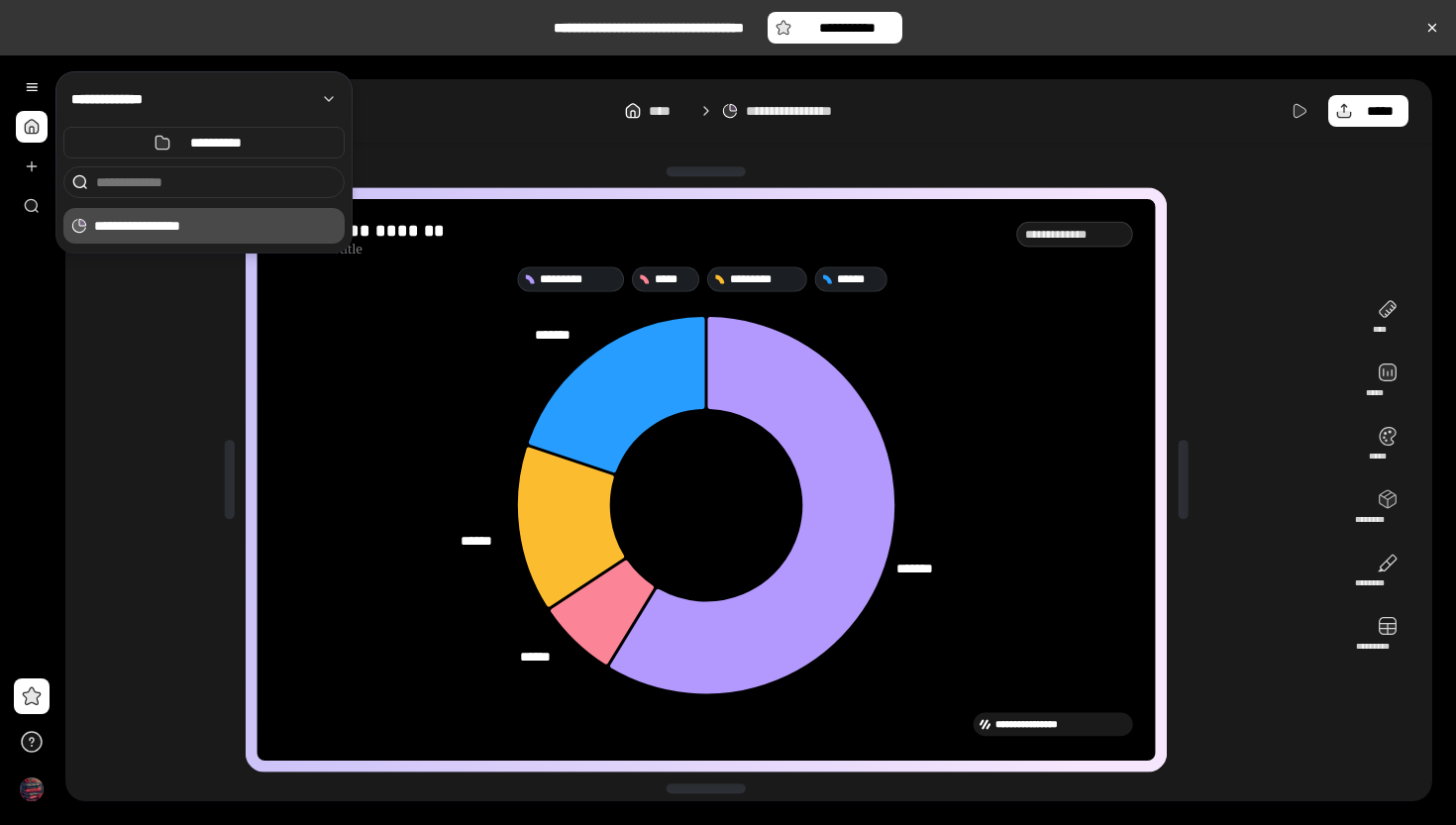 click on "[FIRST] [LAST]" at bounding box center (749, 111) 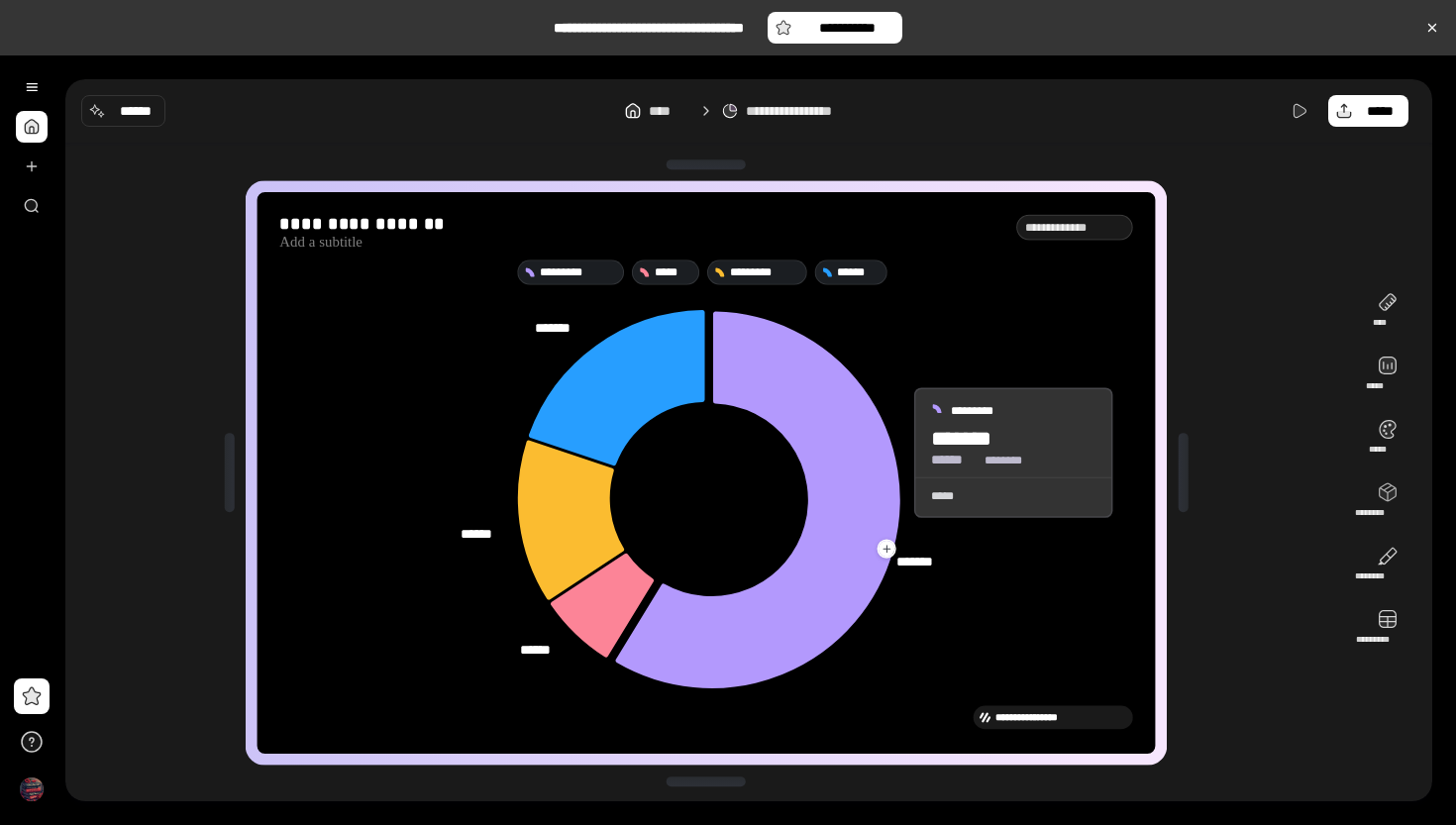 scroll, scrollTop: 0, scrollLeft: 0, axis: both 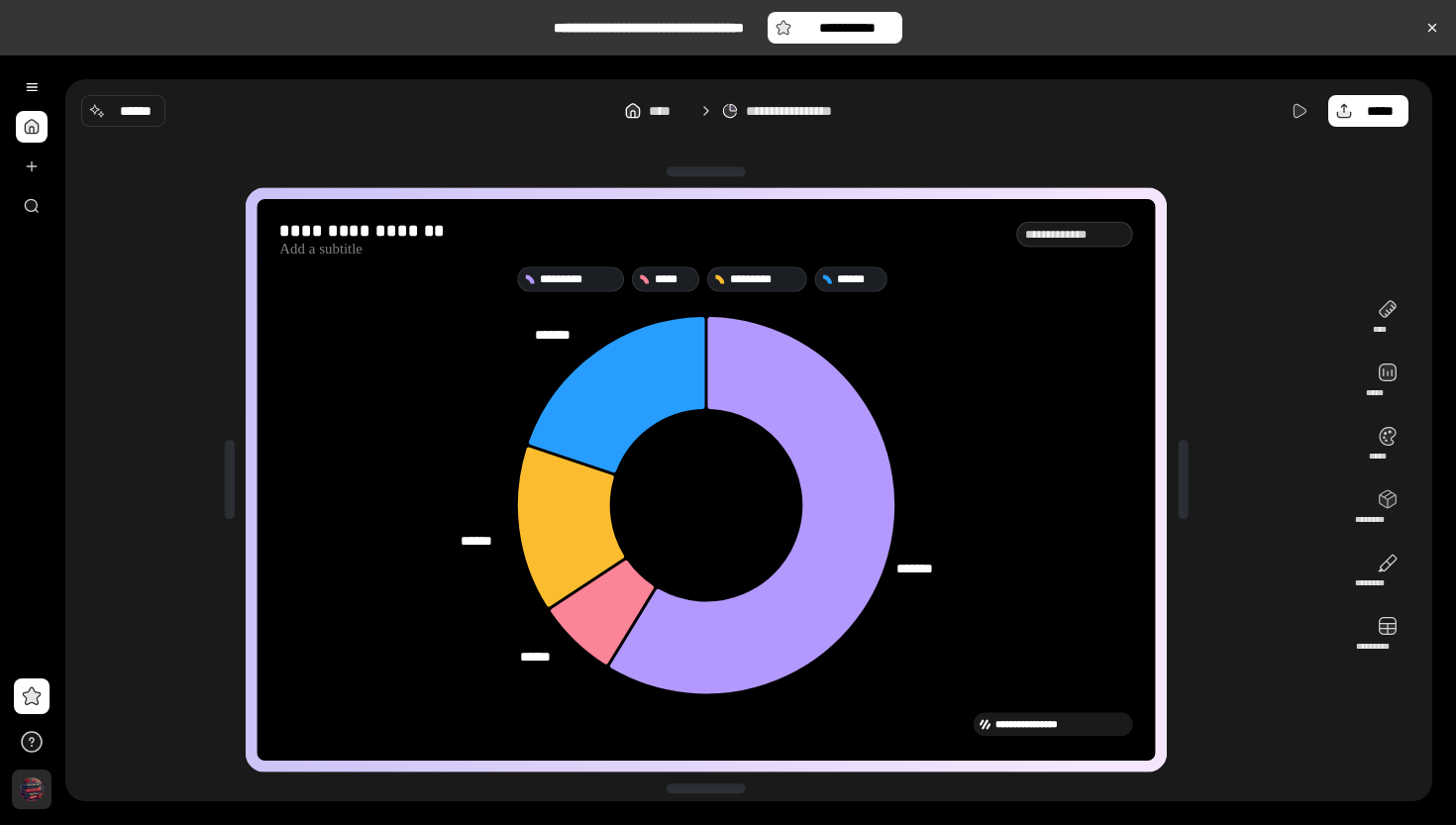 click on "**" at bounding box center [32, 789] 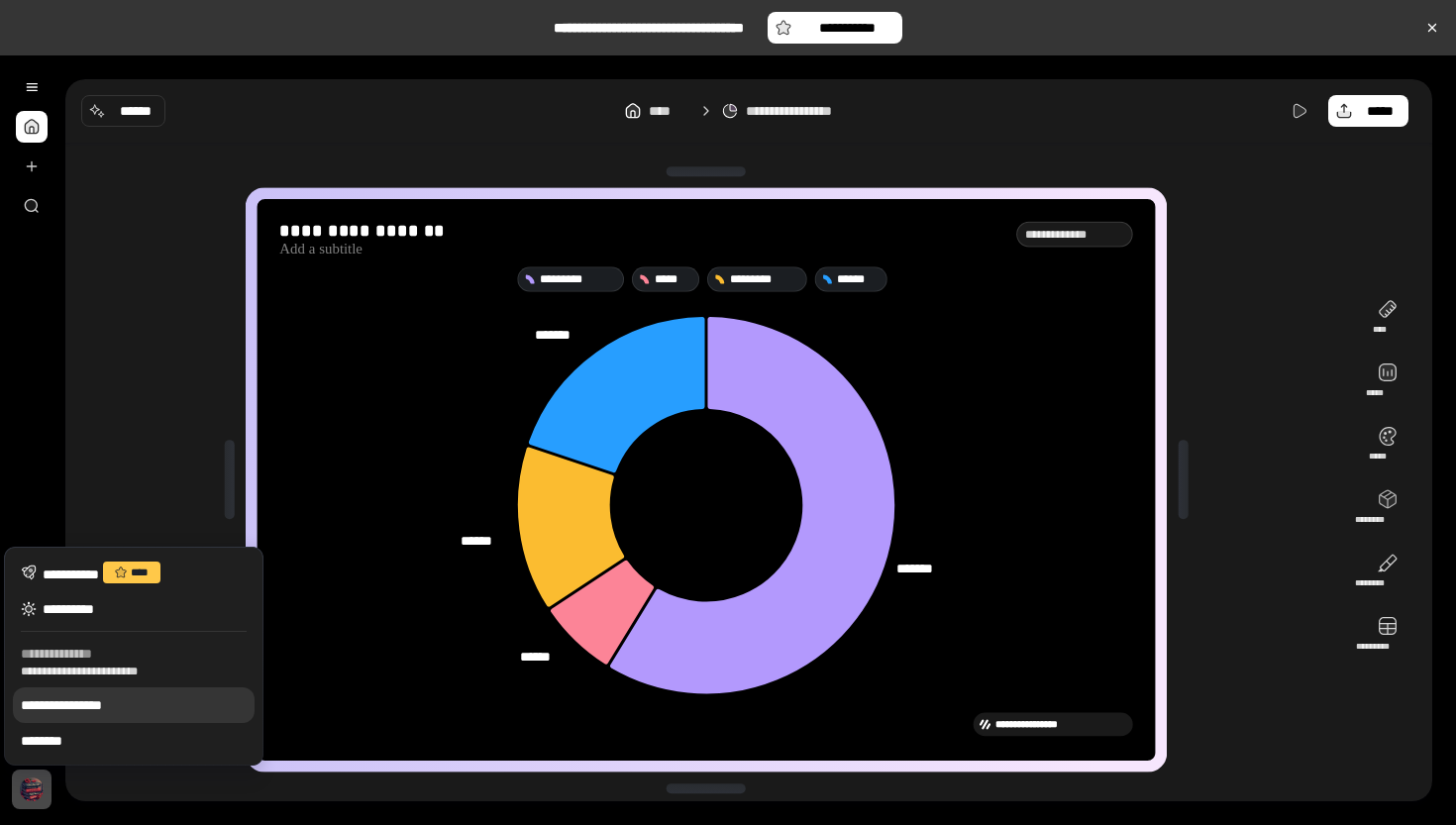 click on "**********" at bounding box center [134, 705] 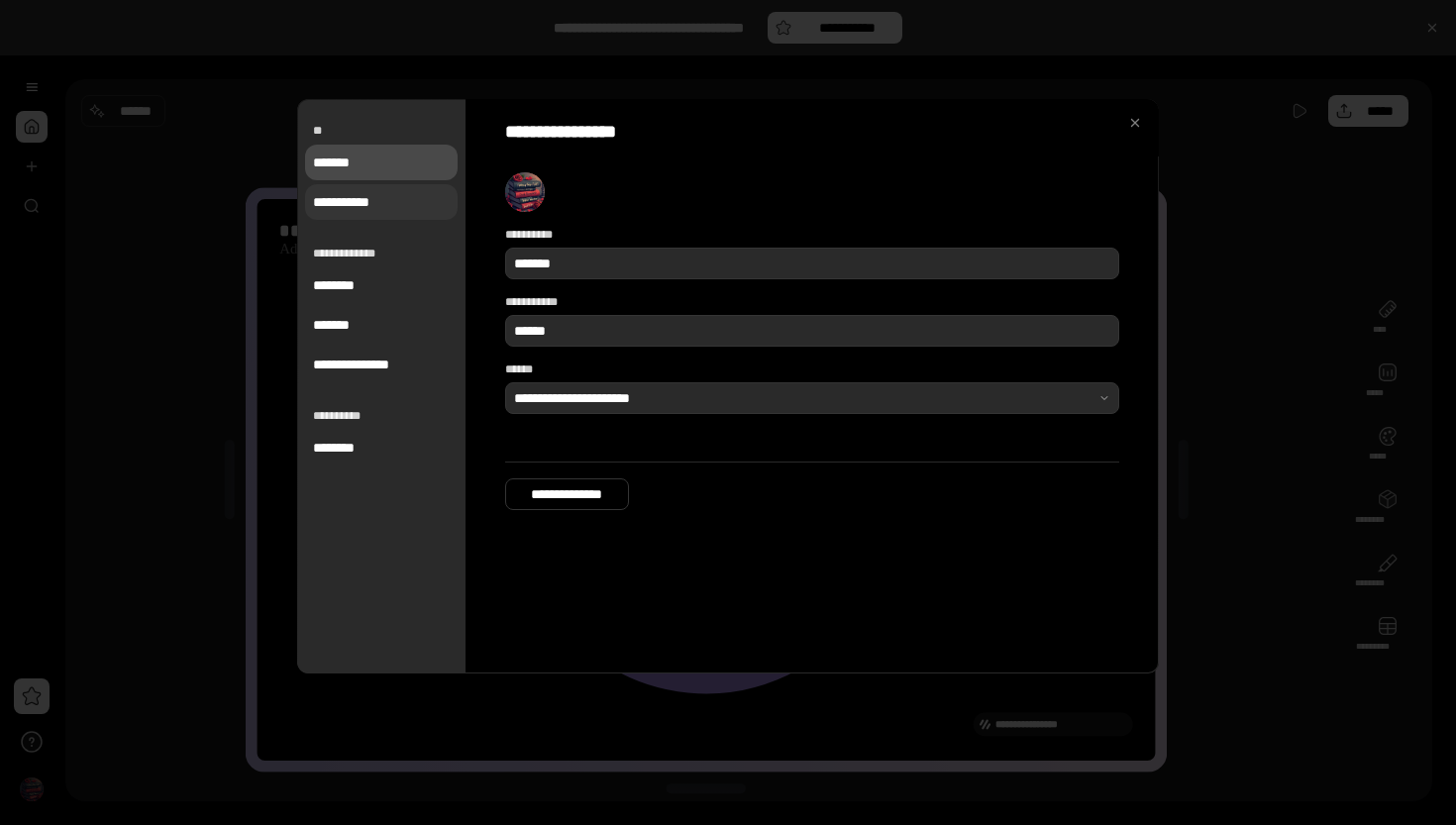 click on "**********" at bounding box center (381, 202) 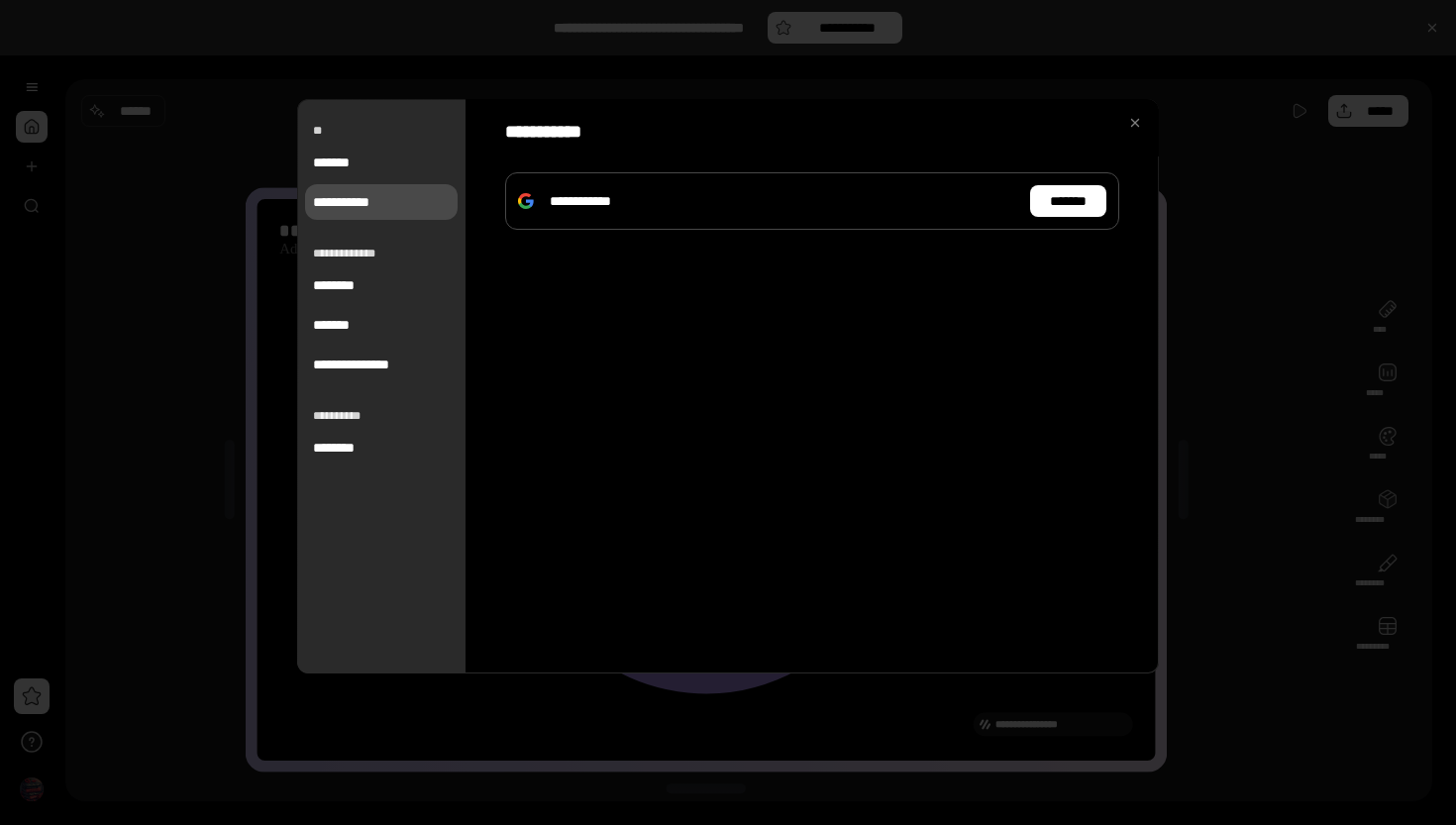 click on "**********" at bounding box center (393, 254) 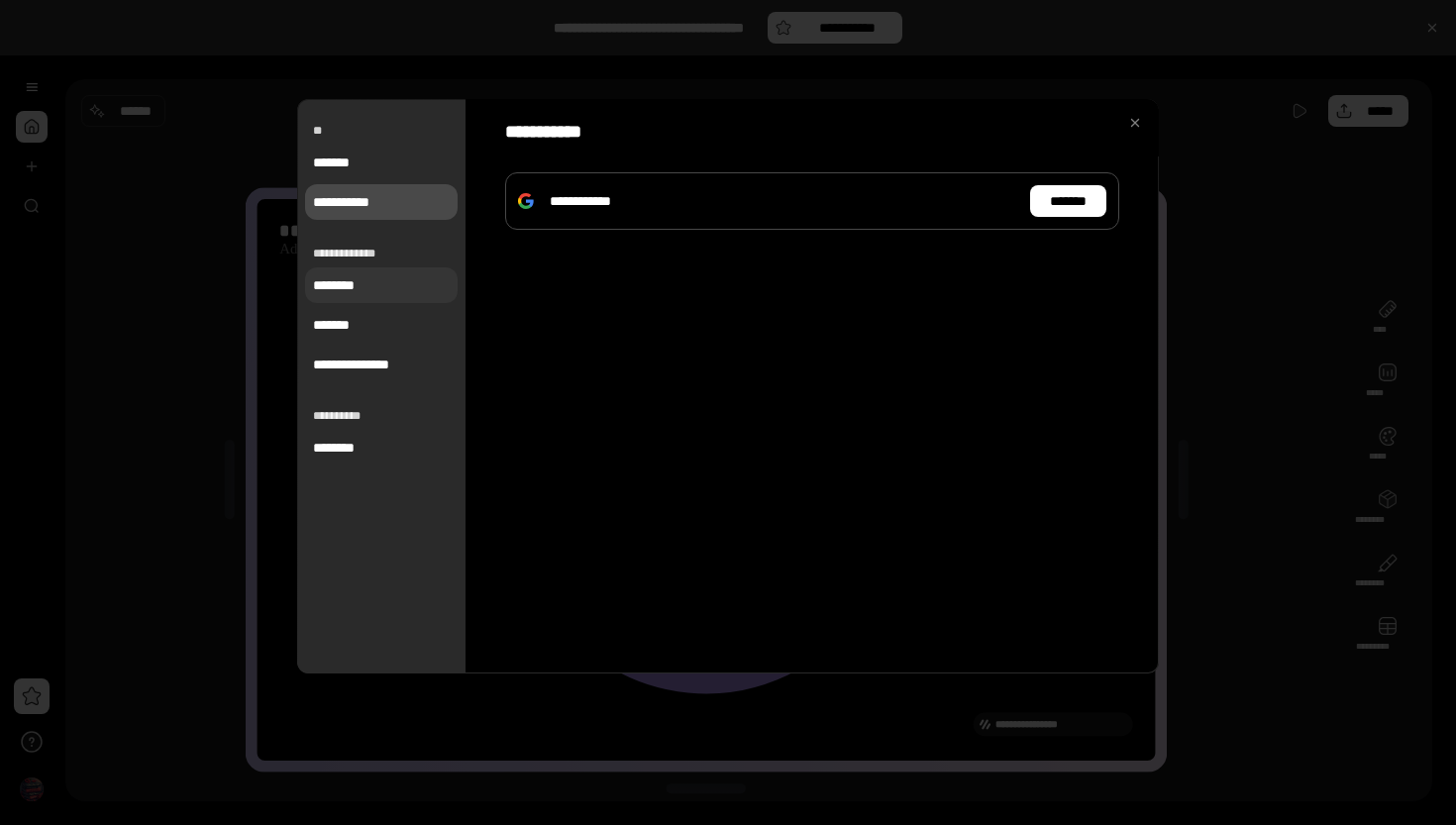 click on "********" at bounding box center [381, 285] 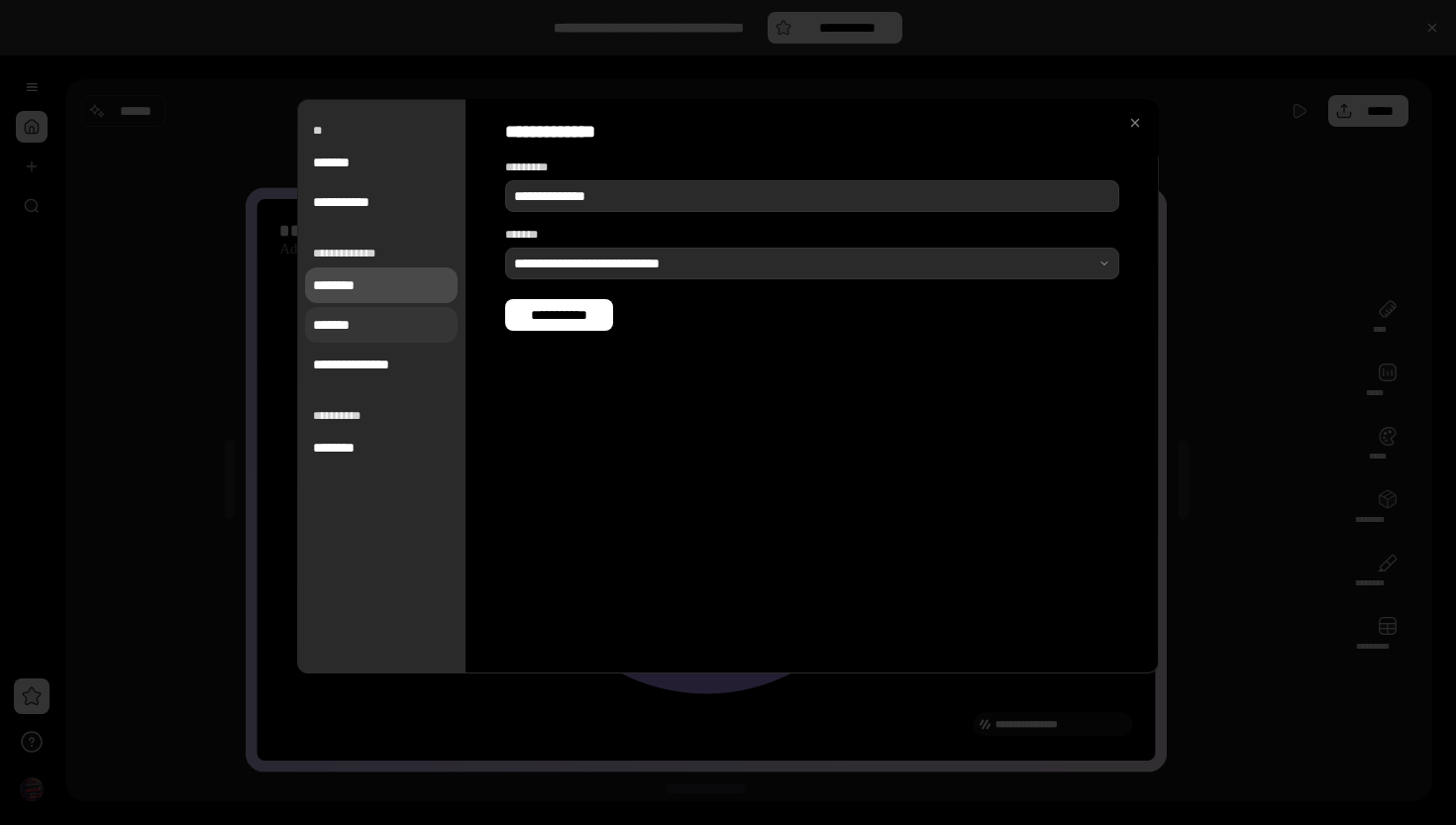 click on "*******" at bounding box center [381, 325] 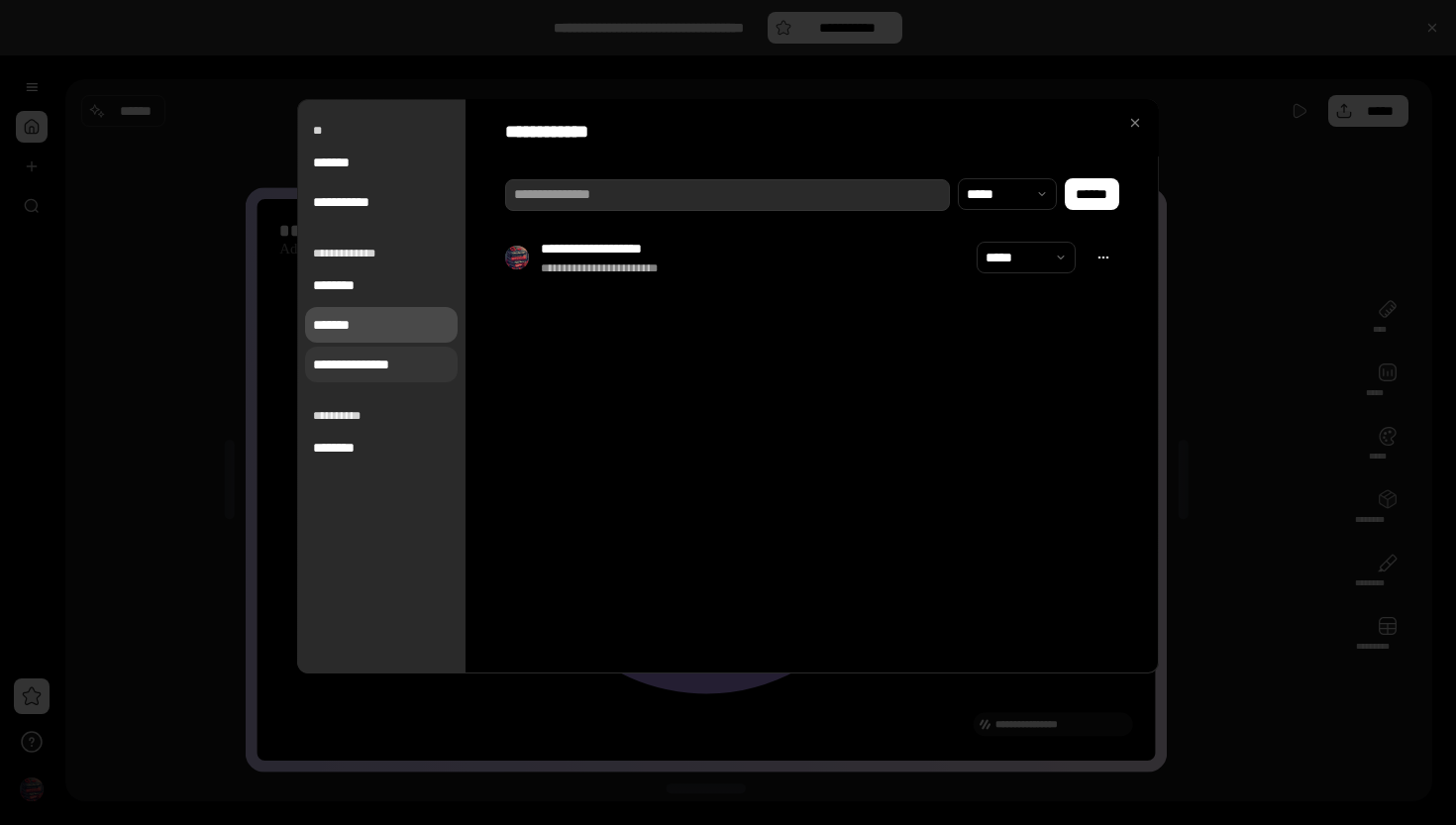 click on "**********" at bounding box center [381, 364] 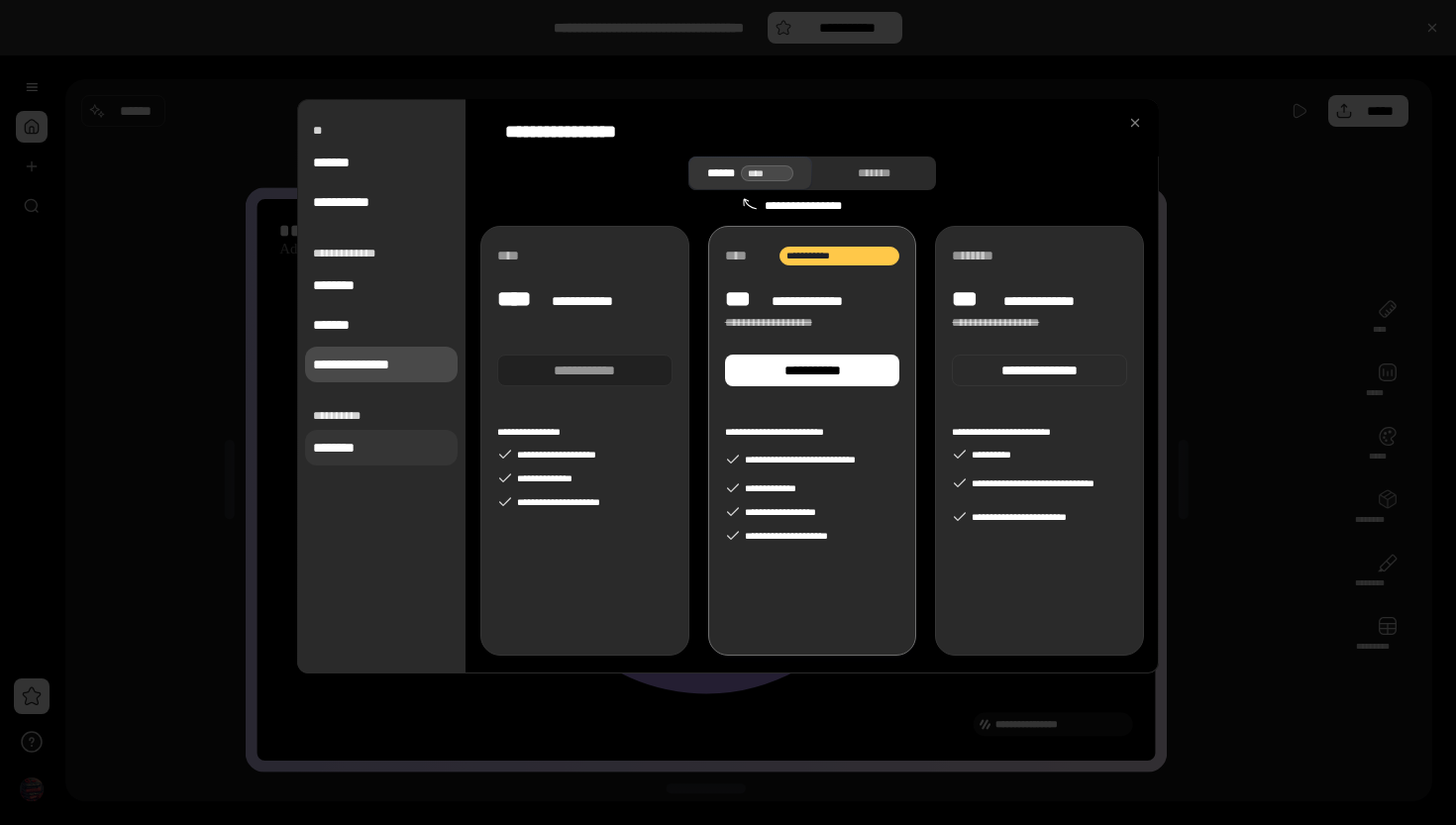click on "********" at bounding box center [381, 448] 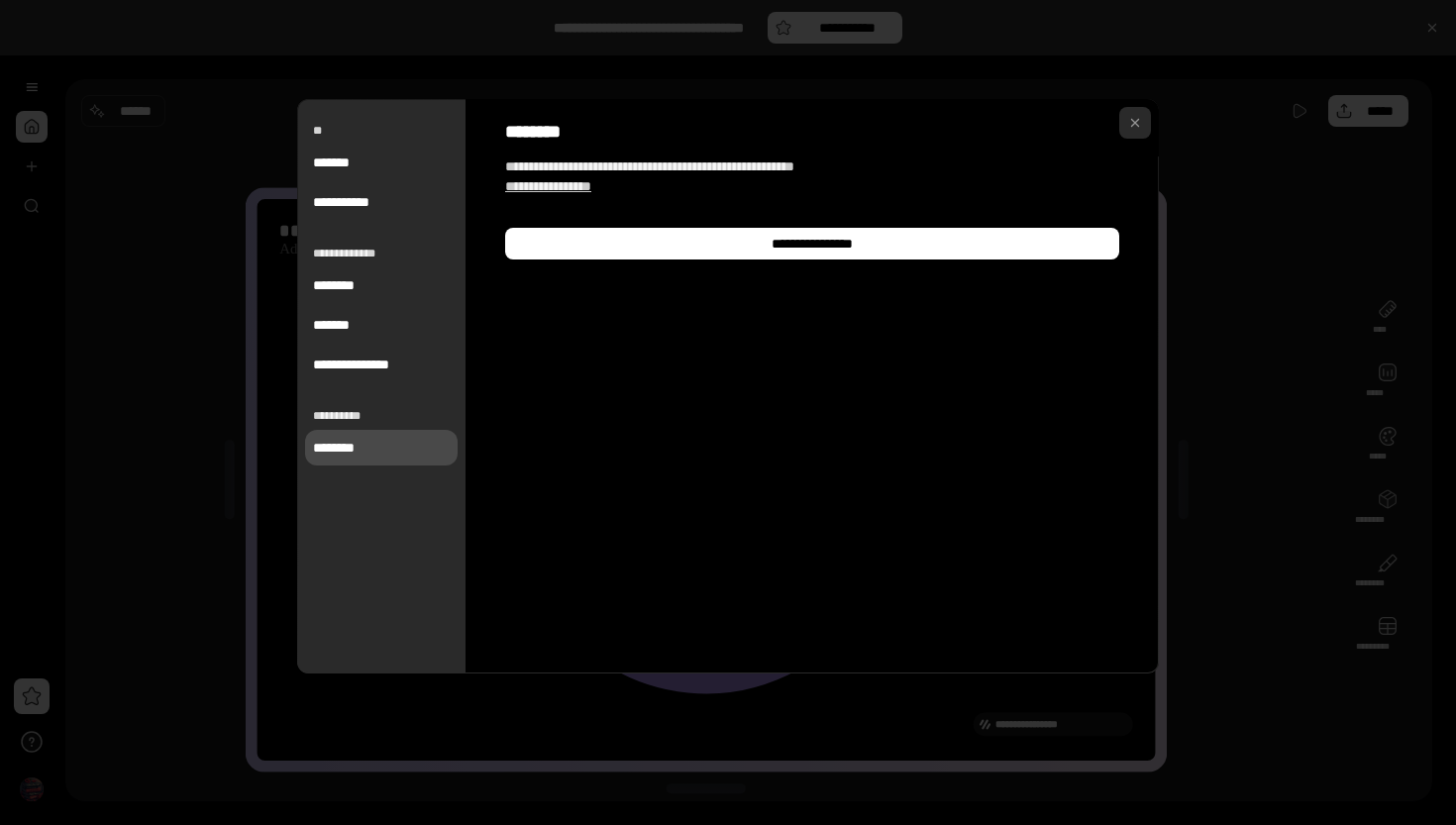 click at bounding box center (1135, 123) 